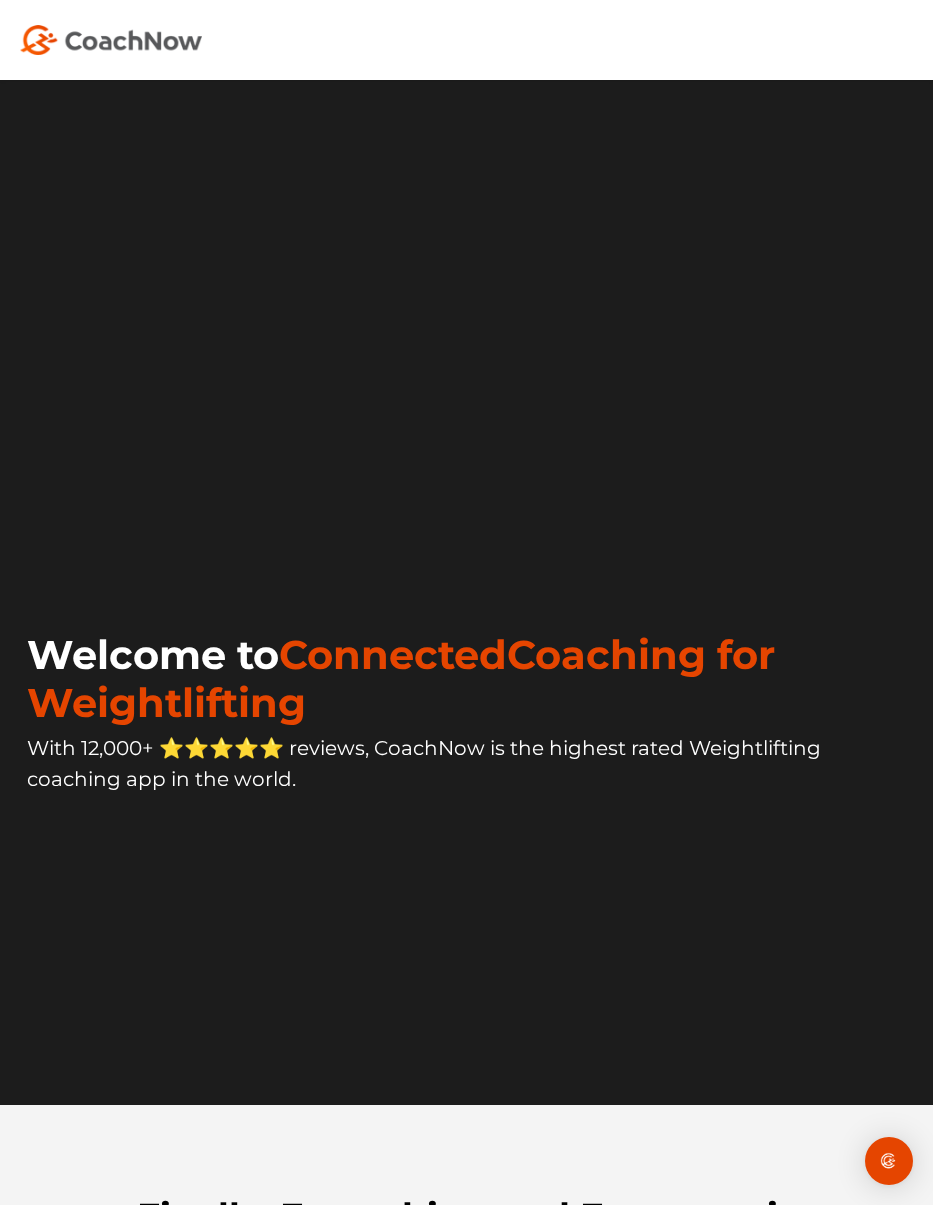 scroll, scrollTop: 0, scrollLeft: 0, axis: both 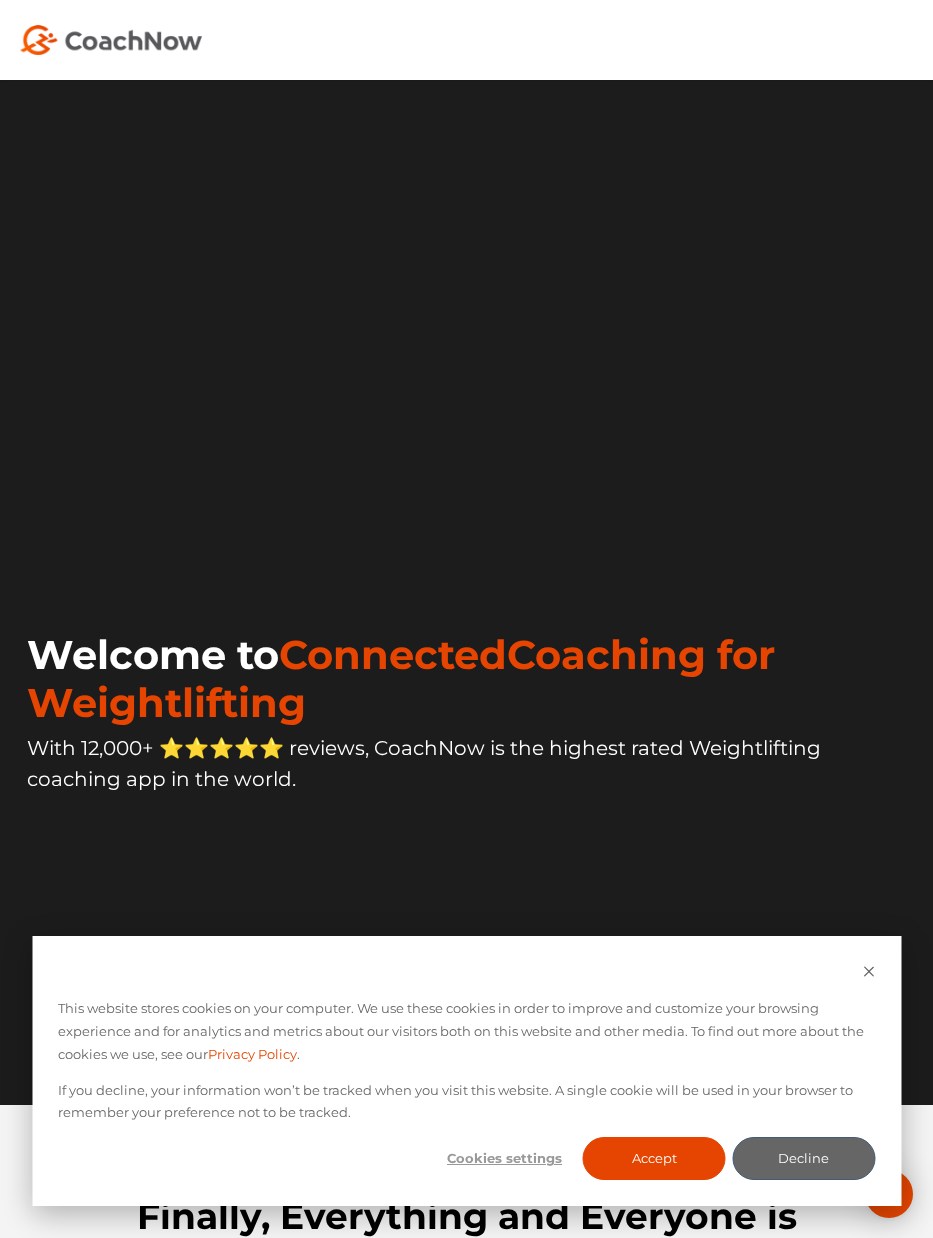 click at bounding box center [466, 40] 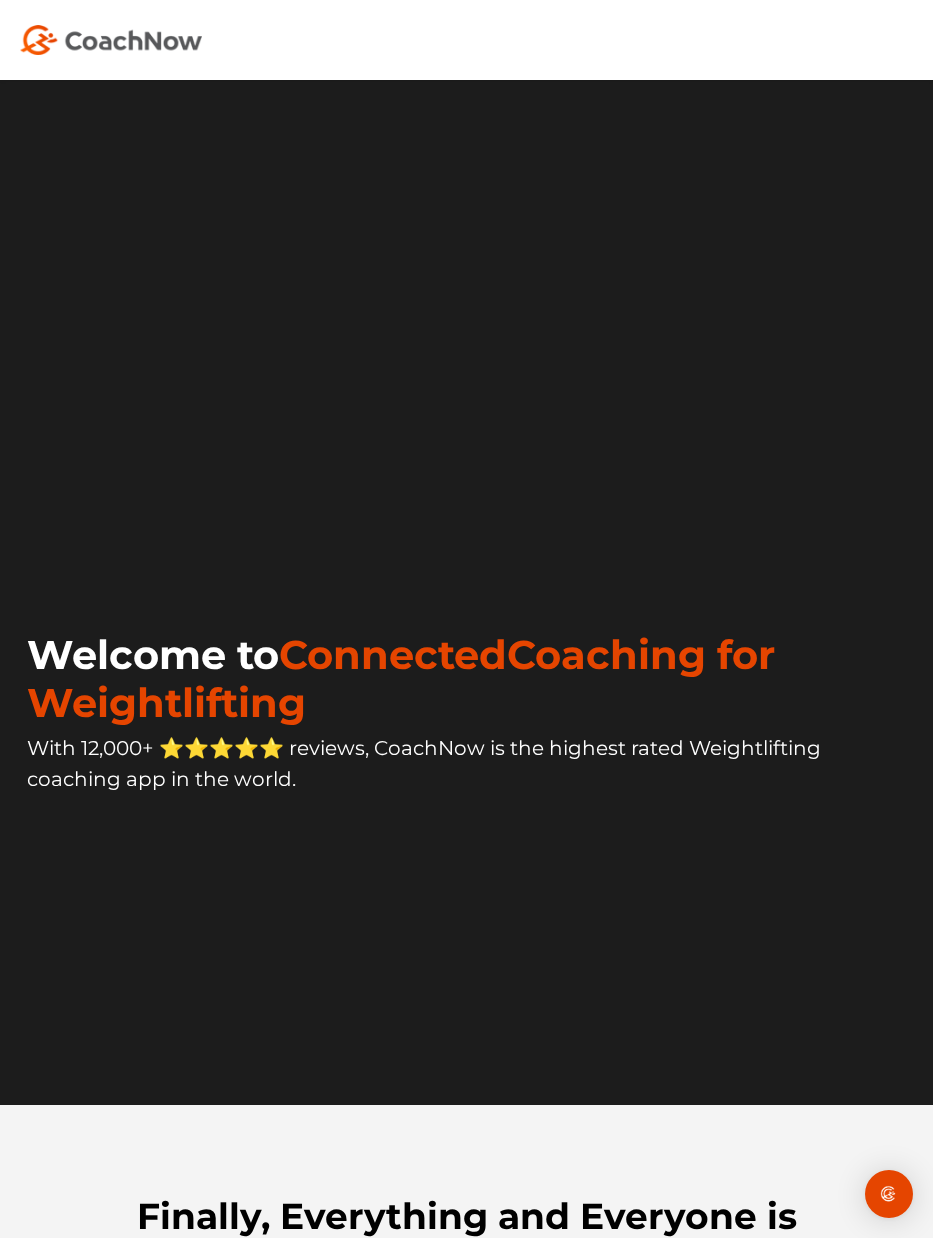 scroll, scrollTop: 0, scrollLeft: 0, axis: both 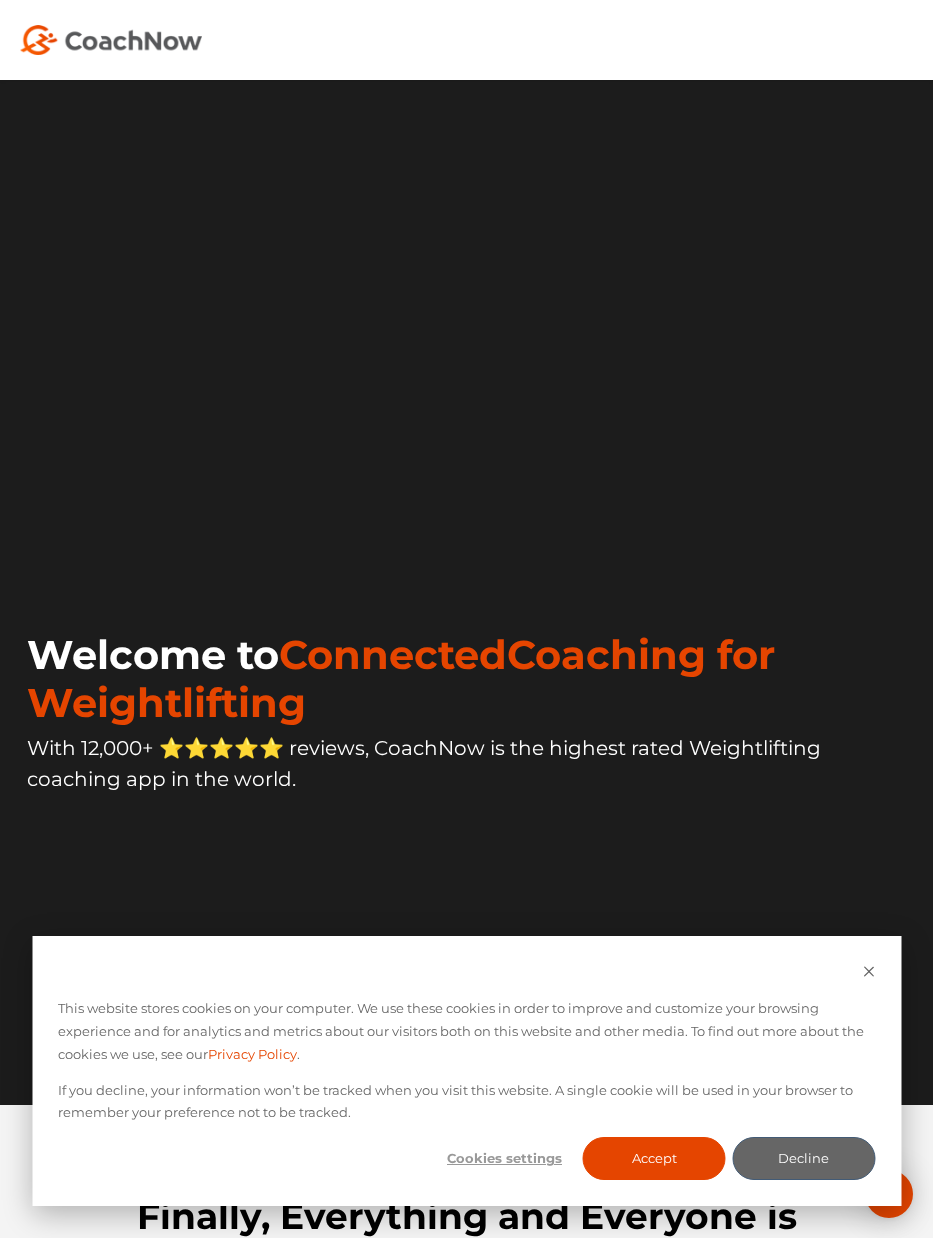 click on "This website stores cookies on your computer. We use these cookies in order to improve and customize your browsing experience and for analytics and metrics about our visitors both on this website and other media. To find out more about the cookies we use, see our  Privacy Policy ." at bounding box center (466, 1031) 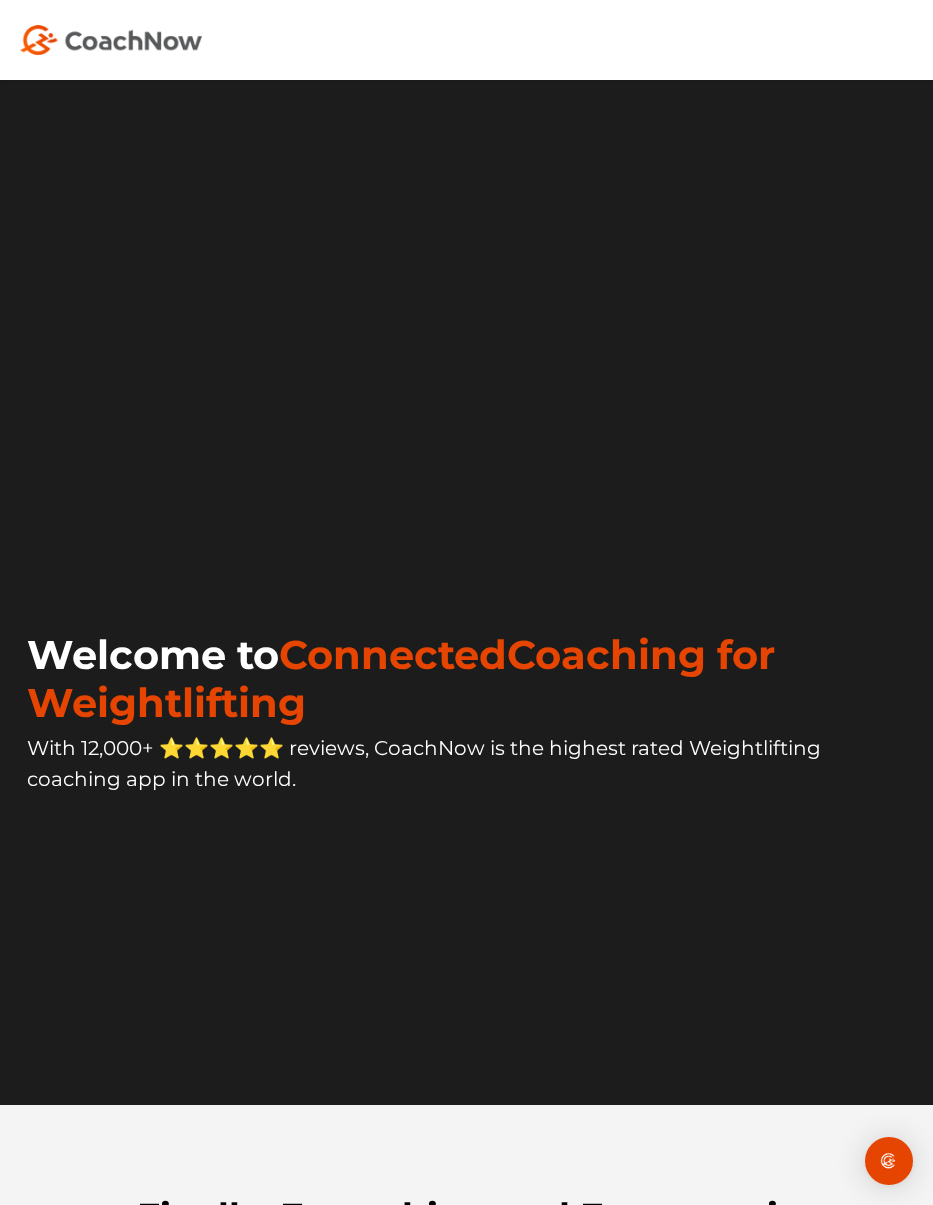 scroll, scrollTop: 0, scrollLeft: 0, axis: both 